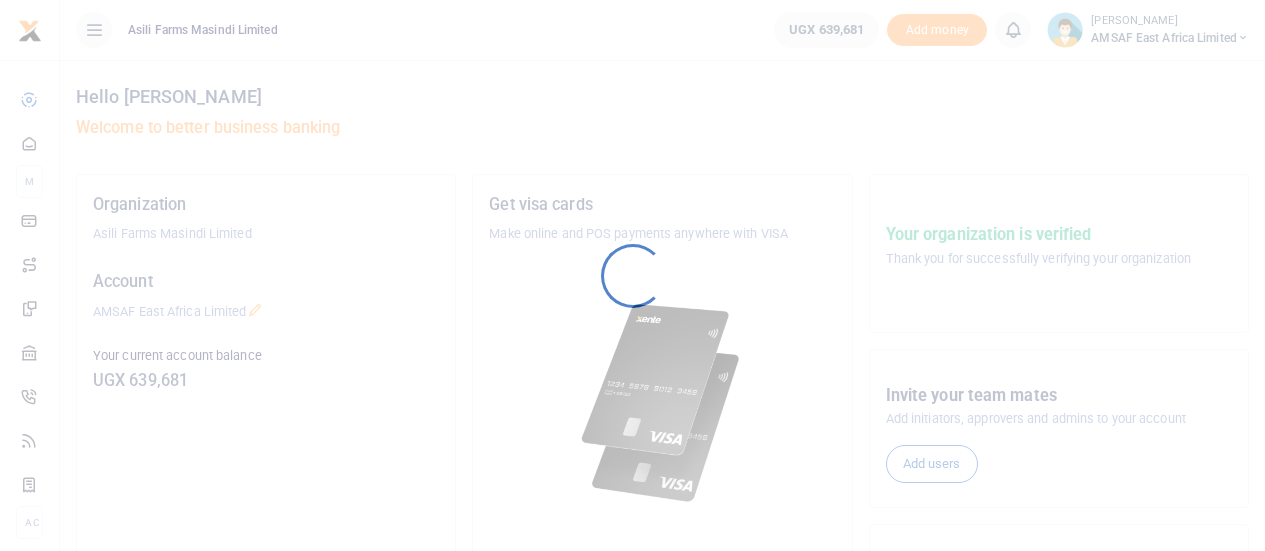 scroll, scrollTop: 0, scrollLeft: 0, axis: both 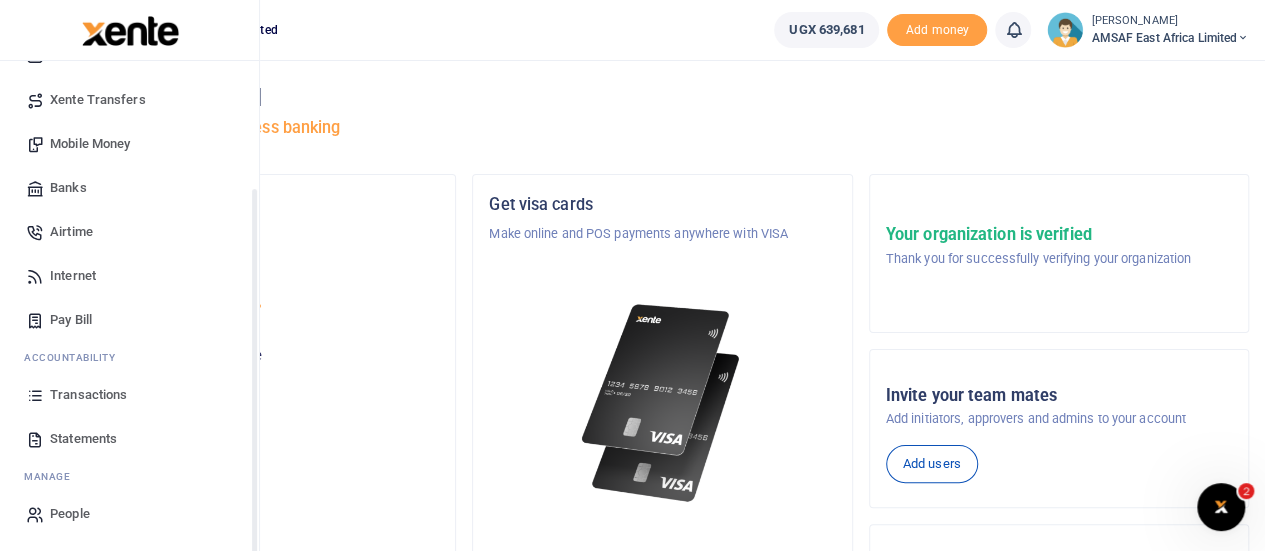 click on "Transactions" at bounding box center [88, 395] 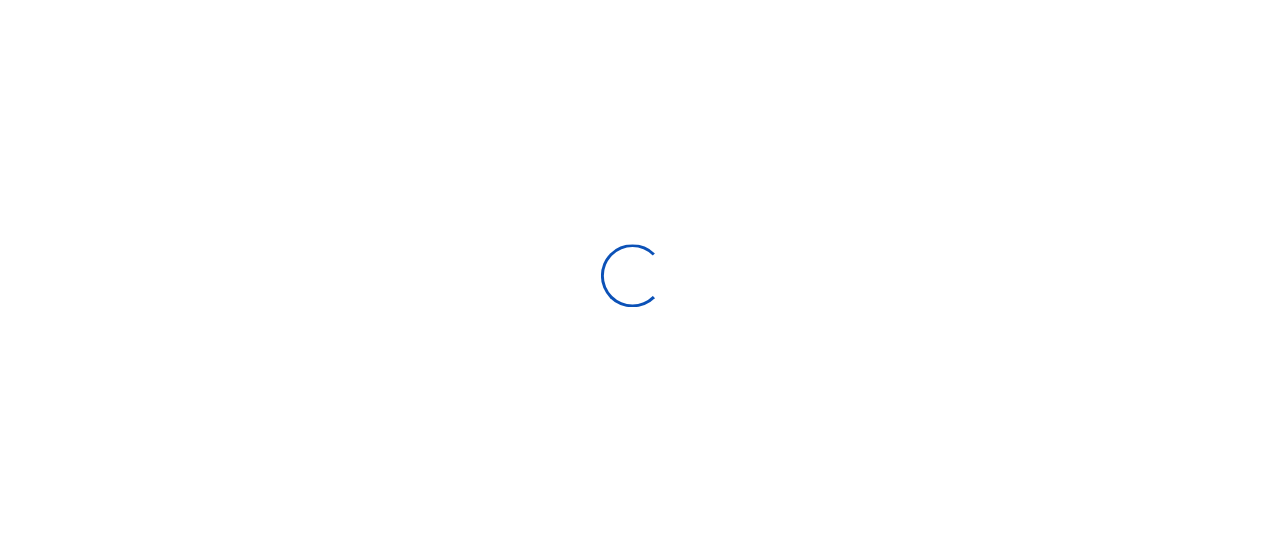 scroll, scrollTop: 0, scrollLeft: 0, axis: both 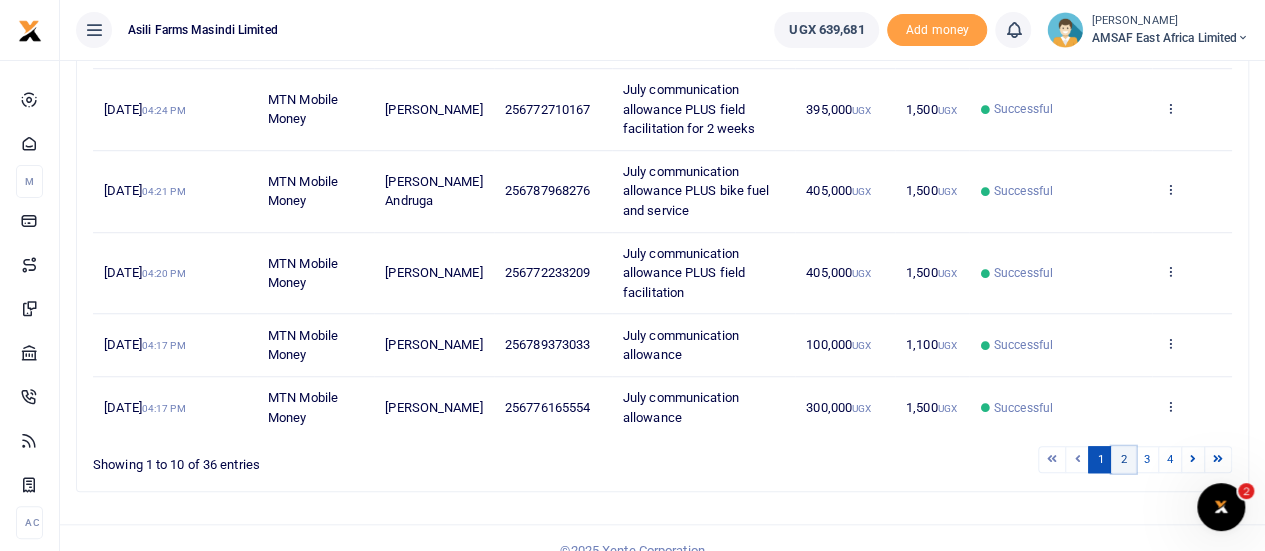 click on "2" at bounding box center (1123, 459) 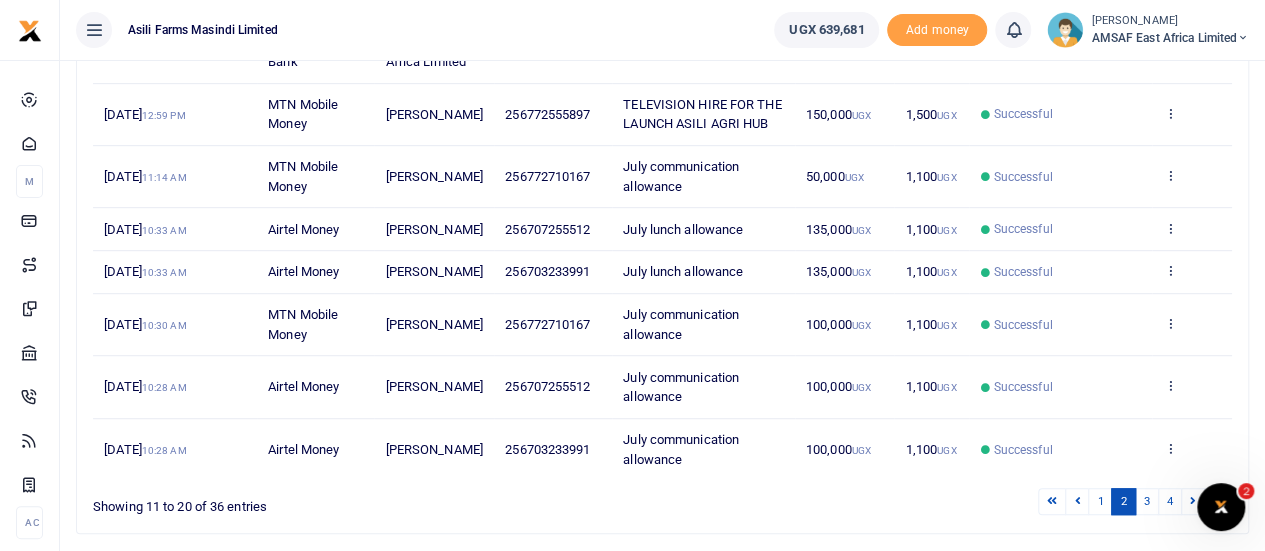 scroll, scrollTop: 577, scrollLeft: 0, axis: vertical 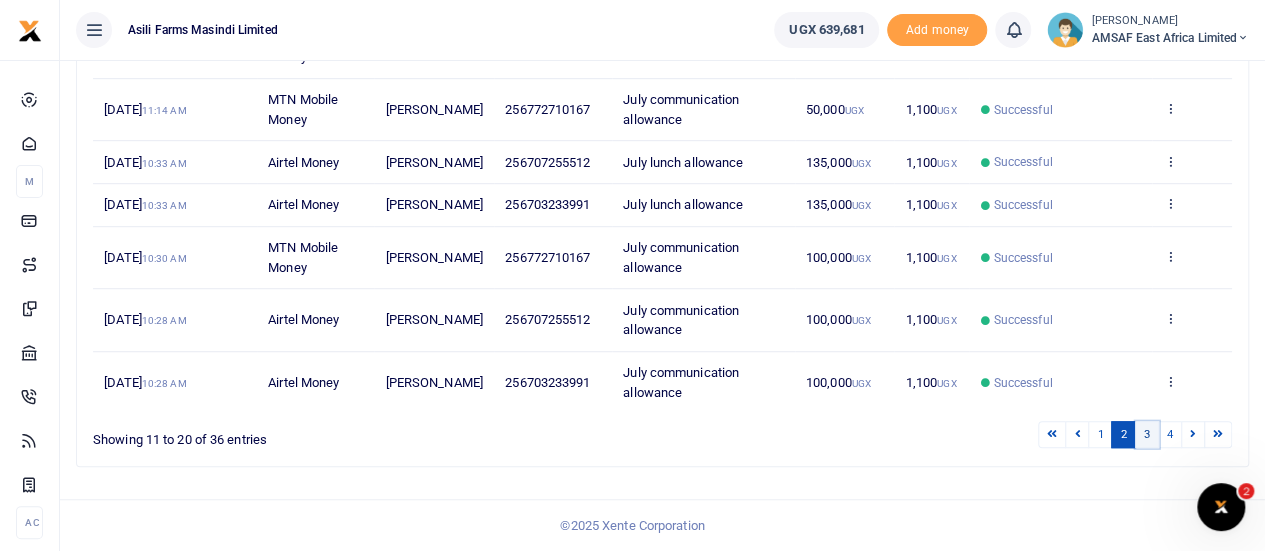 click on "3" at bounding box center (1147, 434) 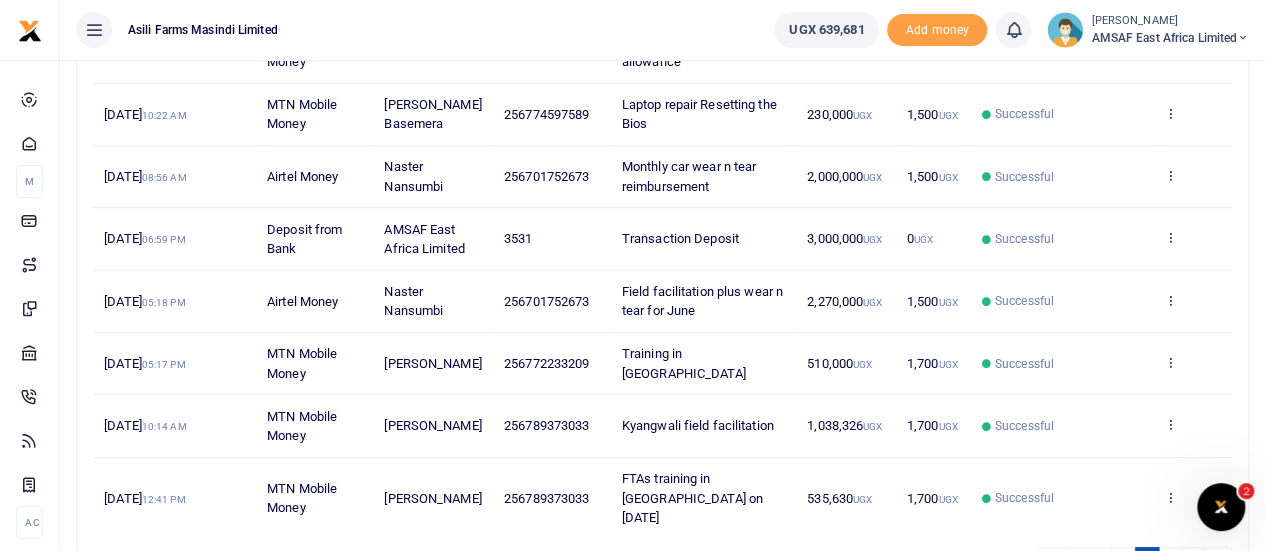 scroll, scrollTop: 577, scrollLeft: 0, axis: vertical 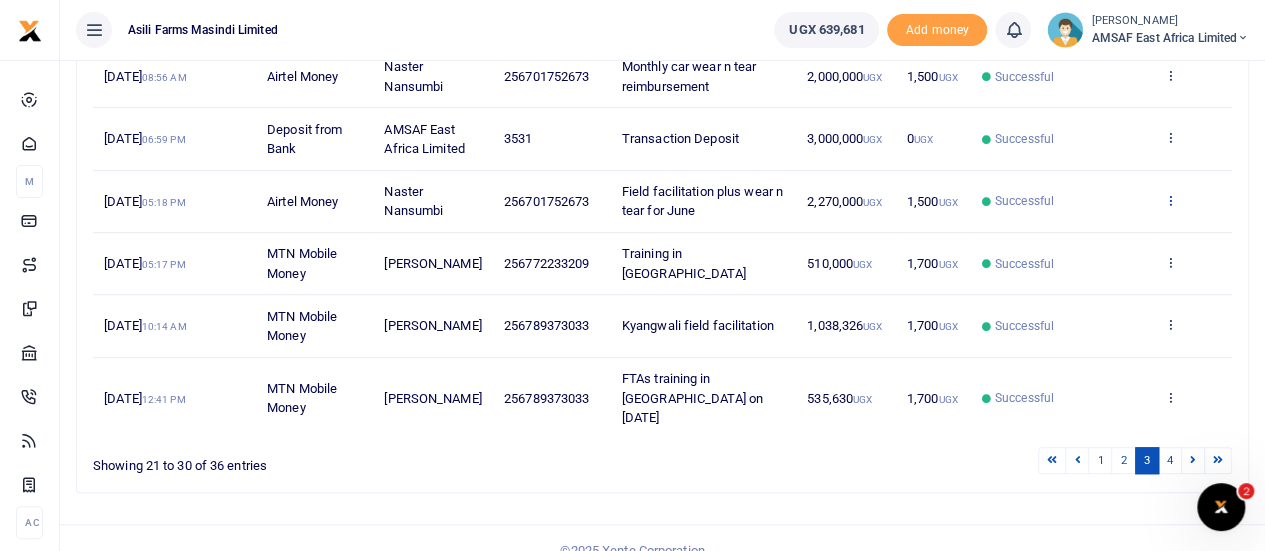 click at bounding box center (1169, 200) 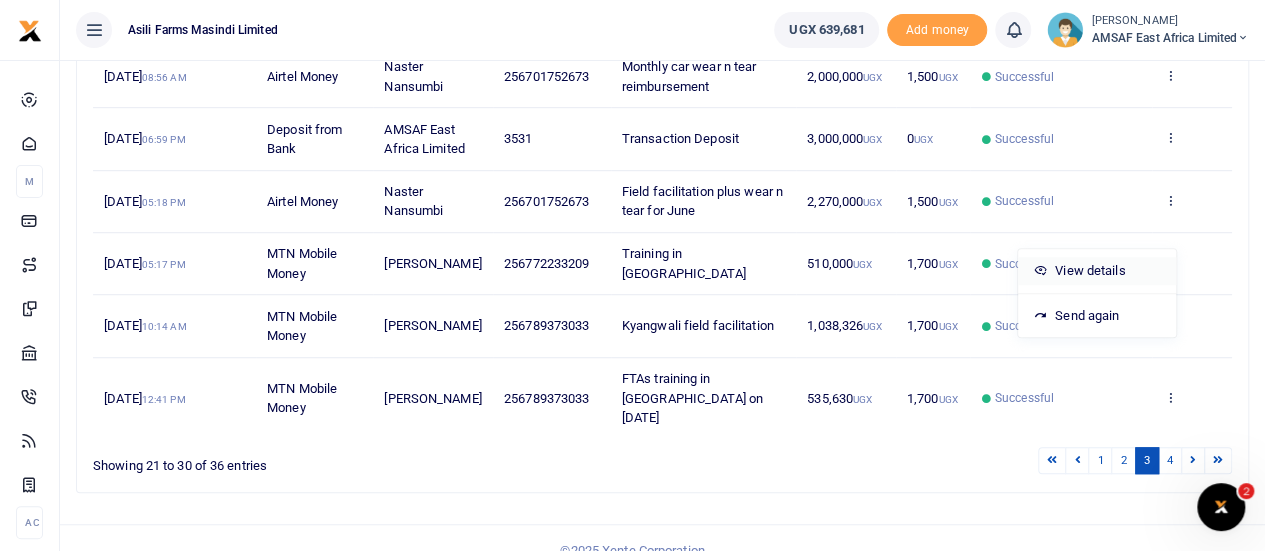 click on "View details" at bounding box center [1097, 271] 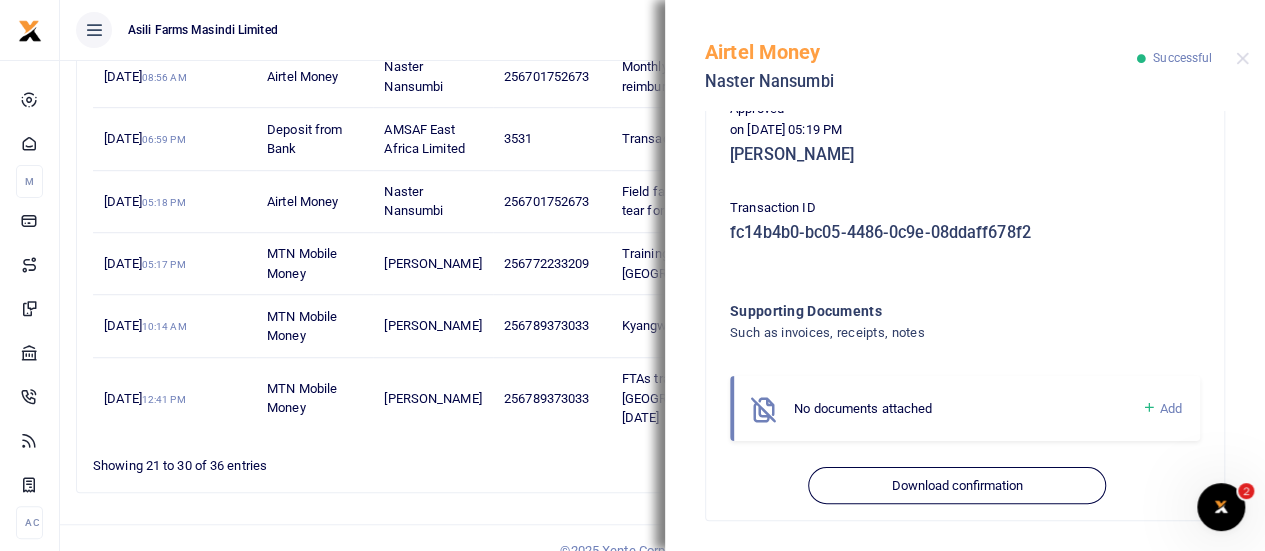 scroll, scrollTop: 511, scrollLeft: 0, axis: vertical 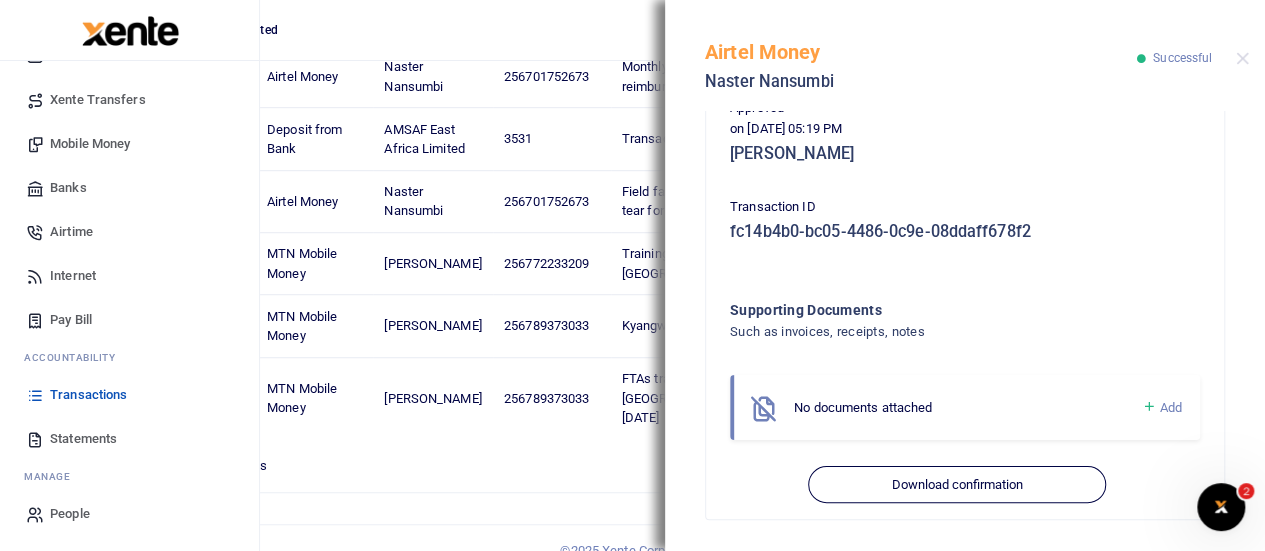 click on "Statements" at bounding box center [83, 439] 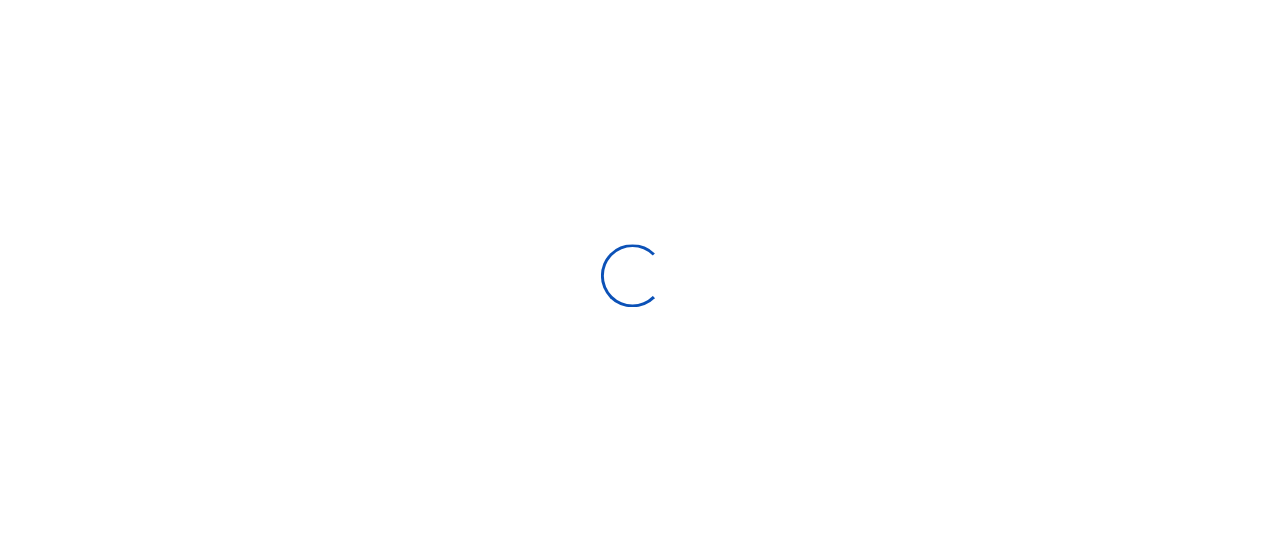 scroll, scrollTop: 0, scrollLeft: 0, axis: both 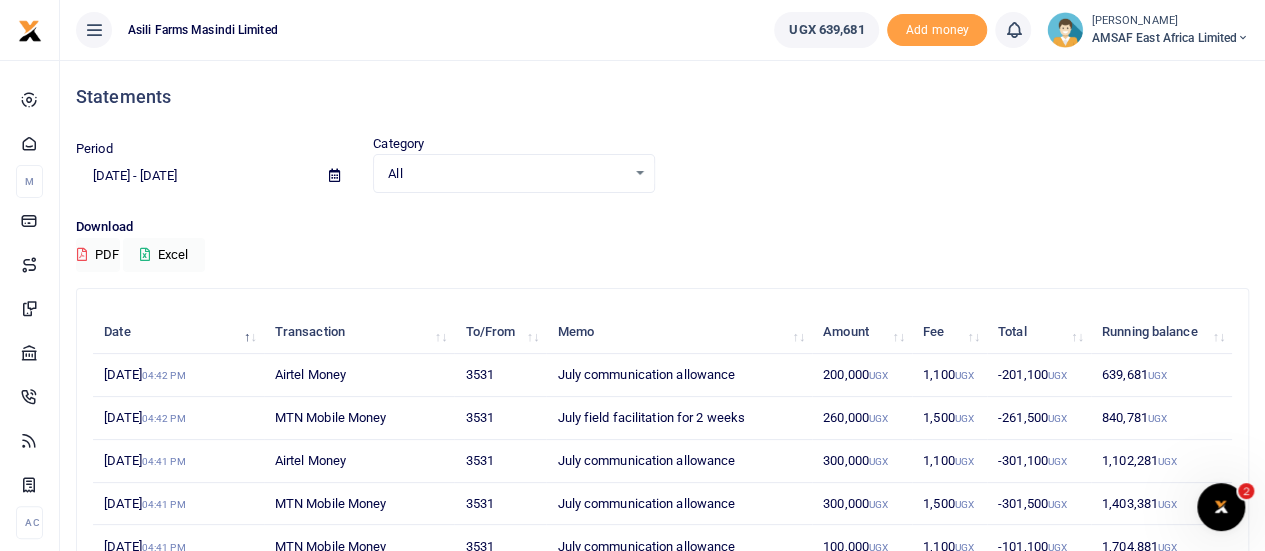 click at bounding box center (334, 175) 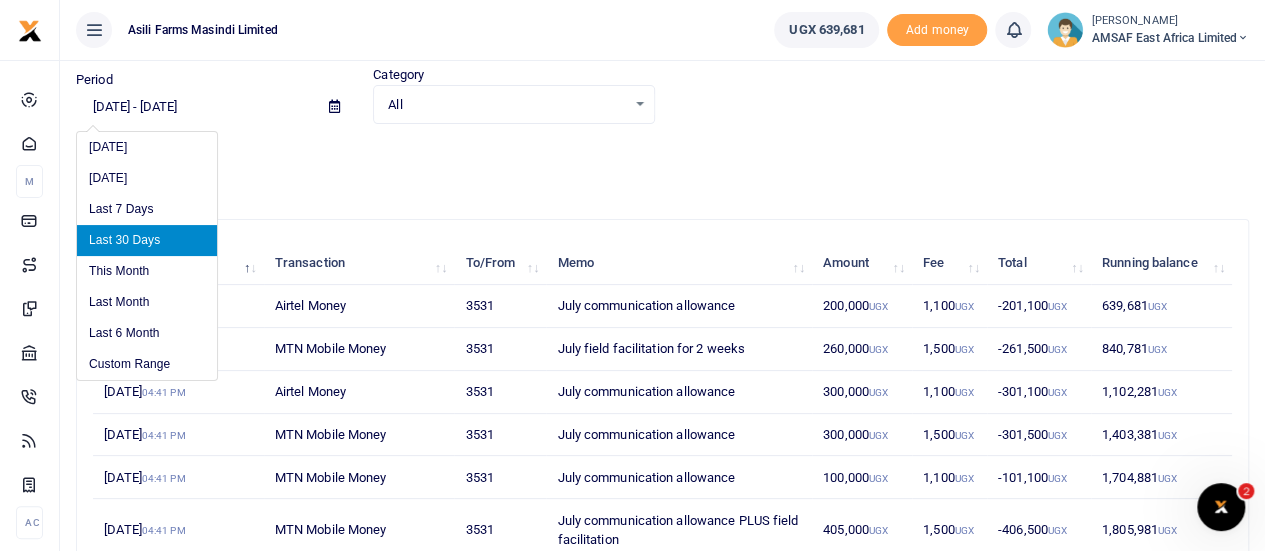 scroll, scrollTop: 100, scrollLeft: 0, axis: vertical 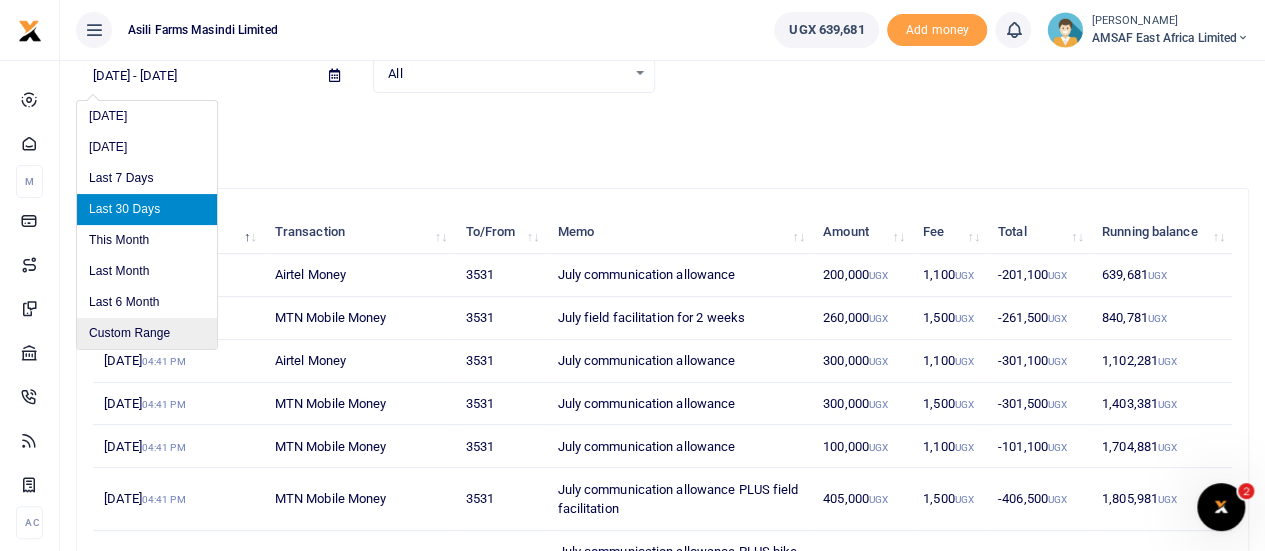 click on "Custom Range" at bounding box center [147, 333] 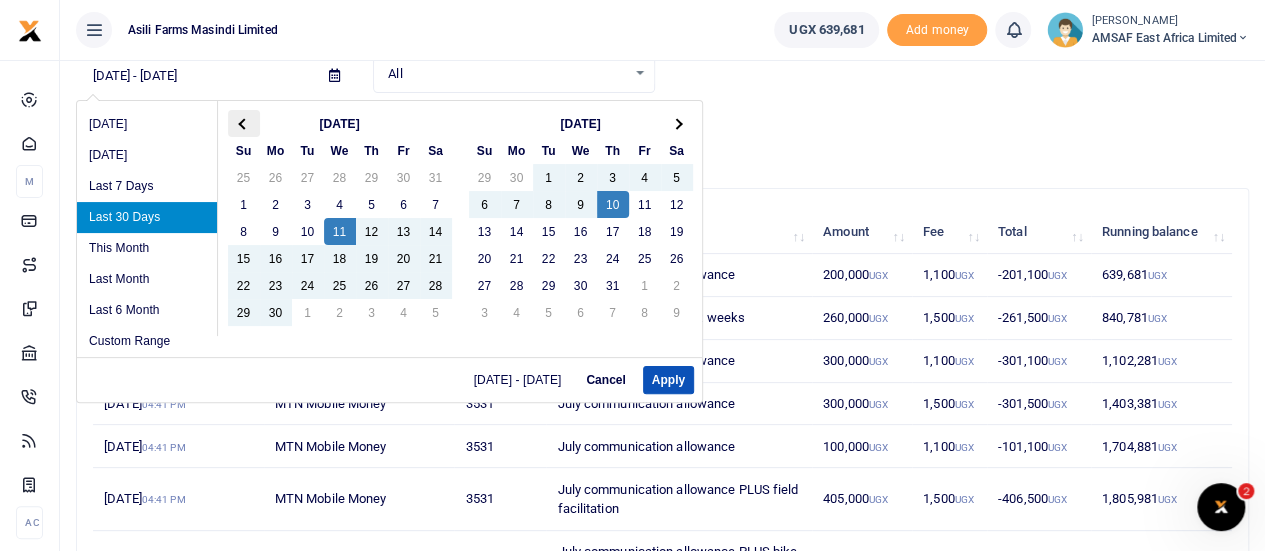 click at bounding box center [244, 123] 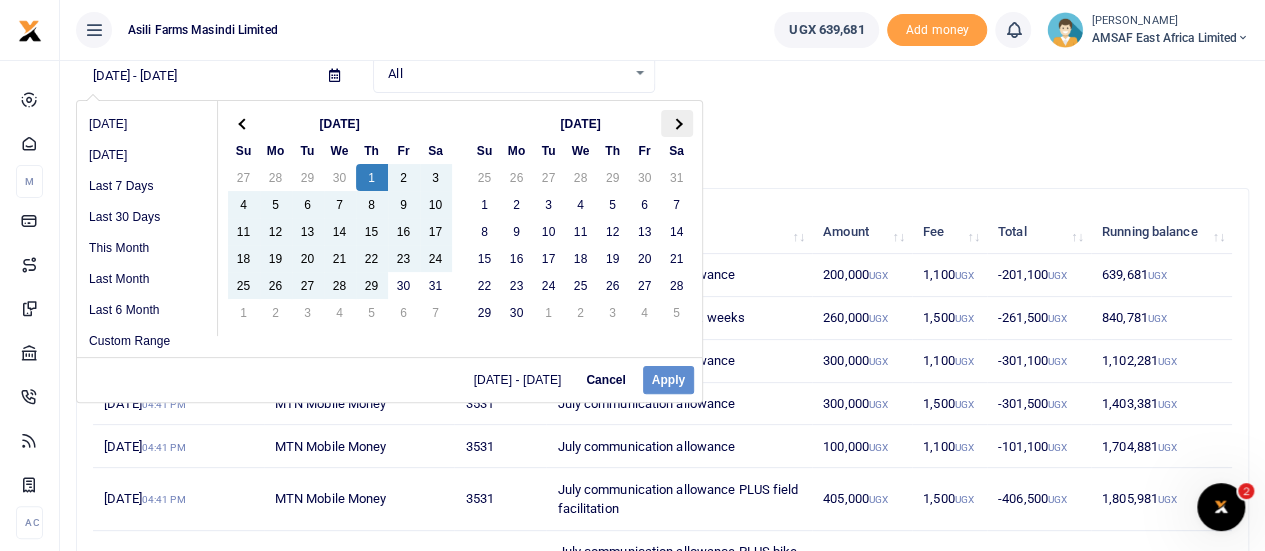 click at bounding box center [677, 123] 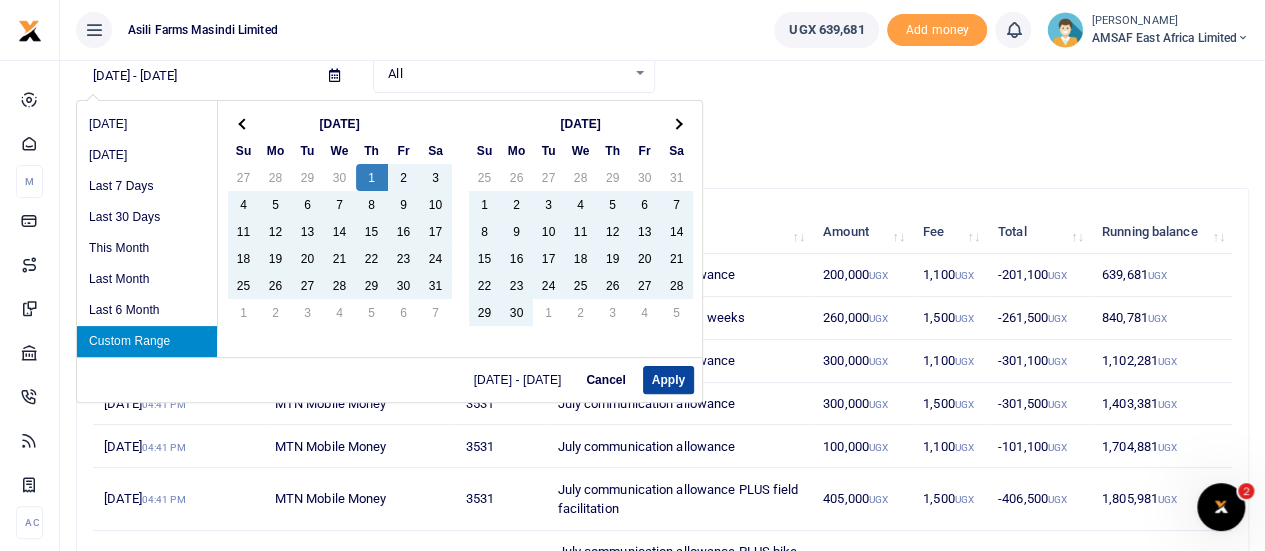click on "Apply" at bounding box center [668, 380] 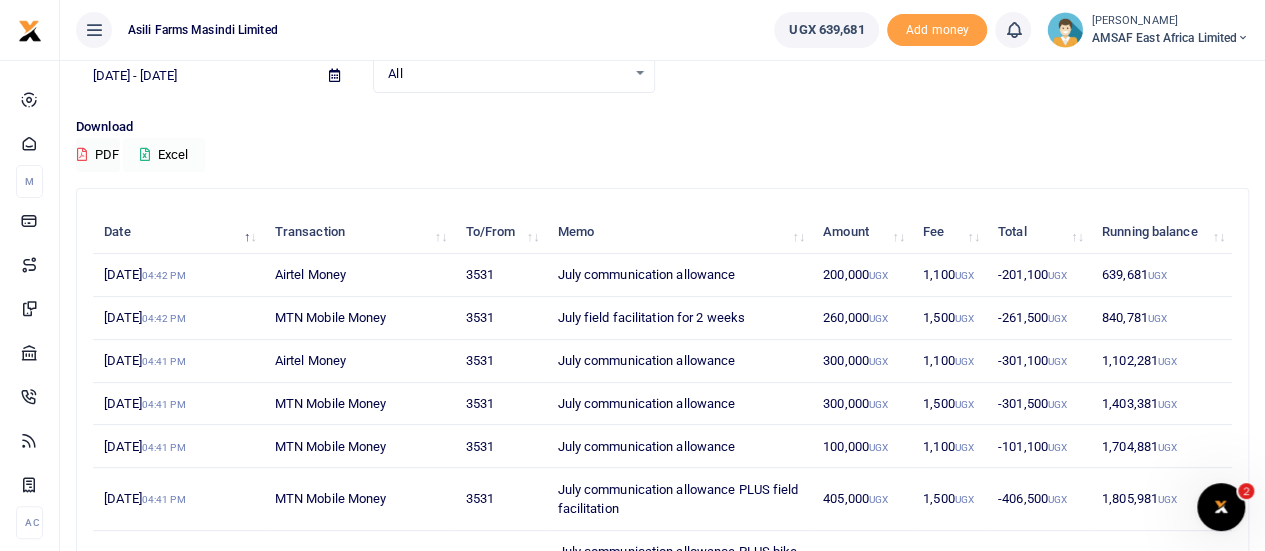 click on "Excel" at bounding box center (164, 155) 